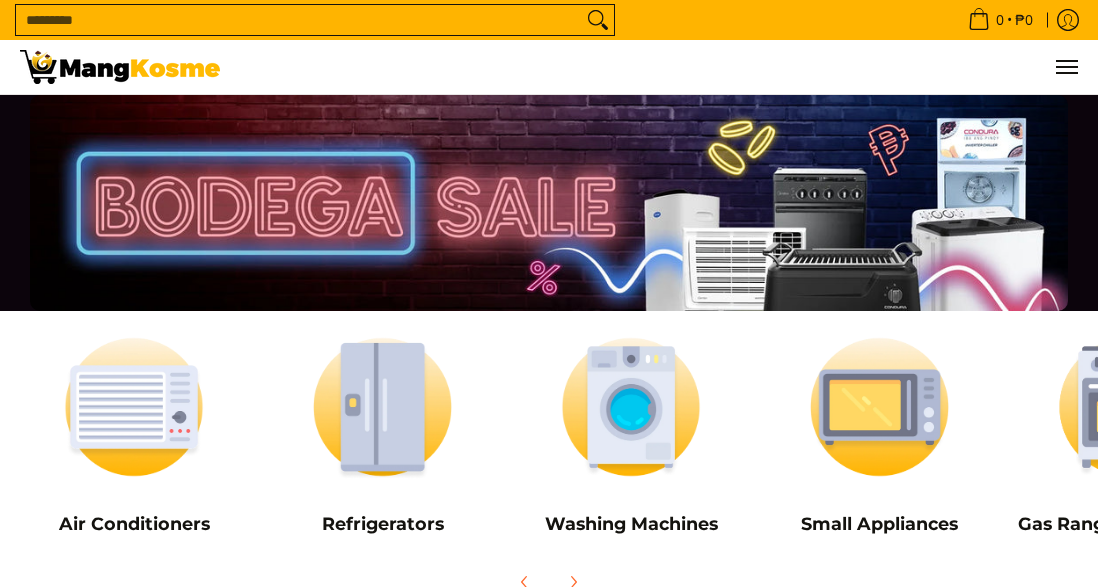 scroll, scrollTop: 0, scrollLeft: 0, axis: both 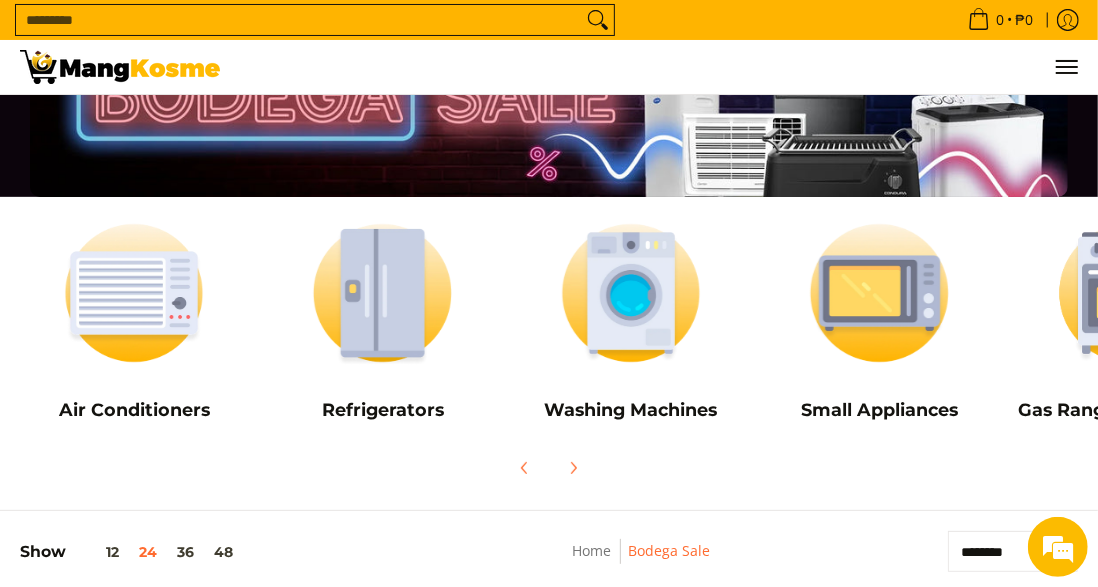 click at bounding box center (382, 292) 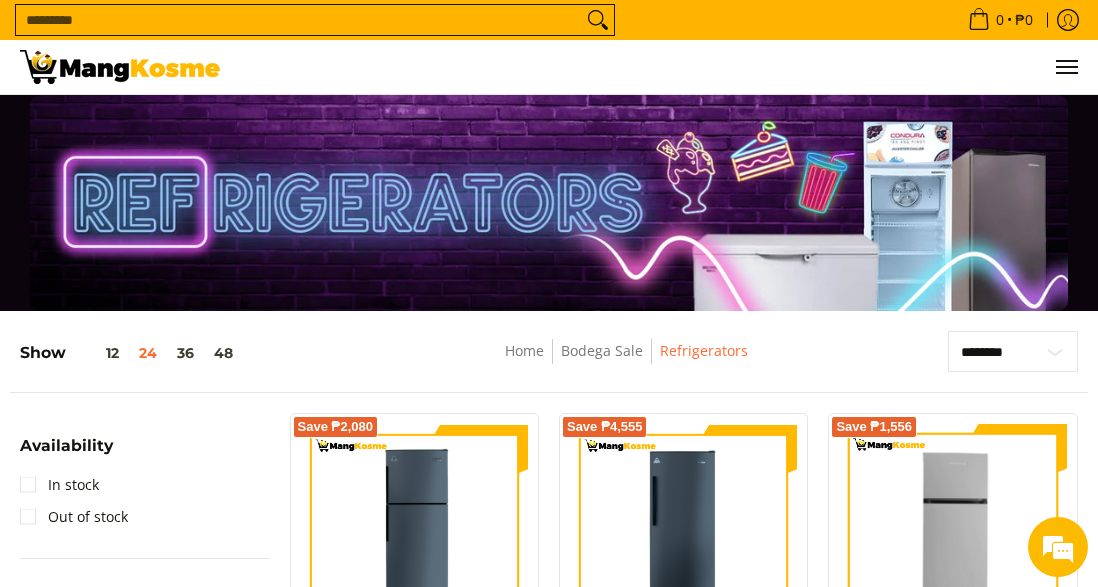 scroll, scrollTop: 280, scrollLeft: 0, axis: vertical 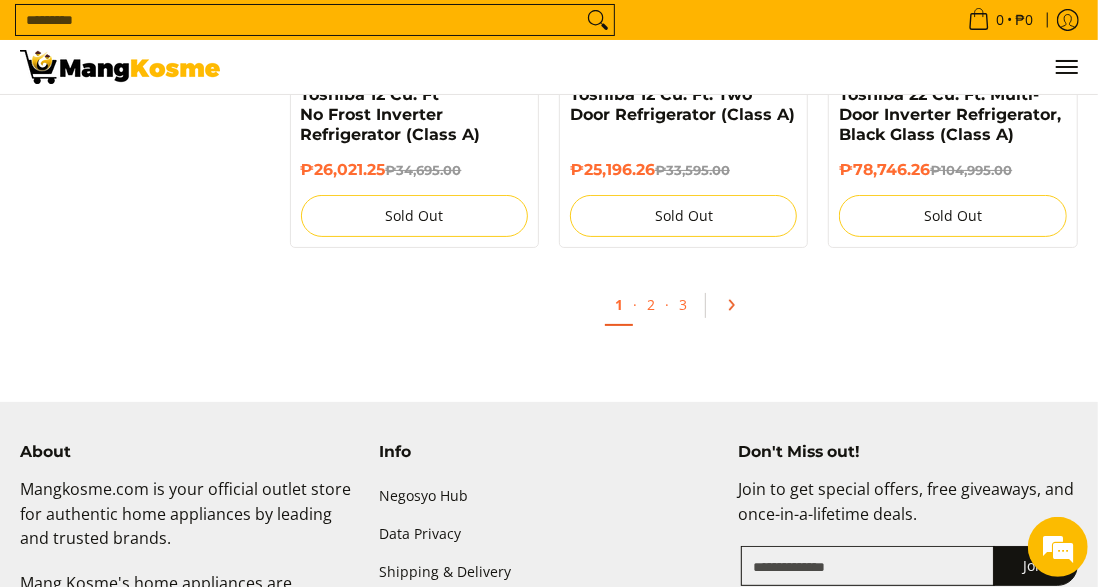 click 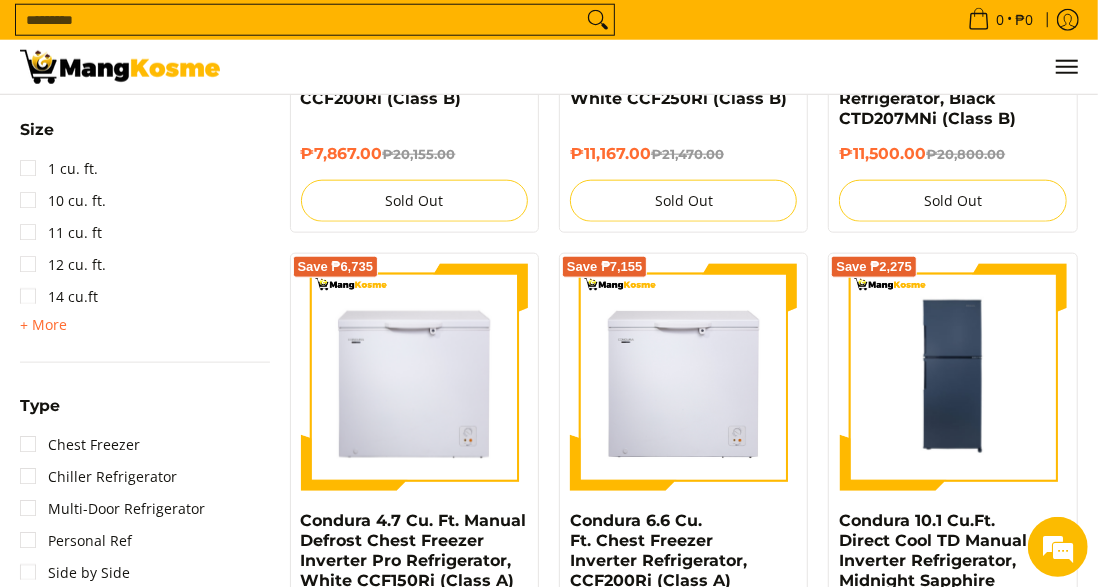 scroll, scrollTop: 1114, scrollLeft: 0, axis: vertical 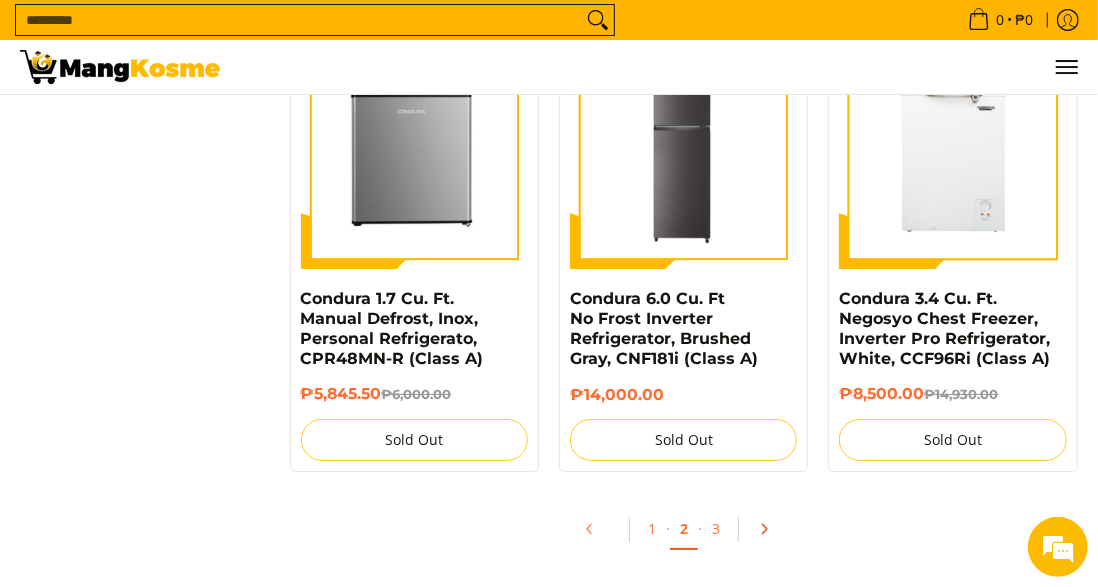 click at bounding box center (771, 529) 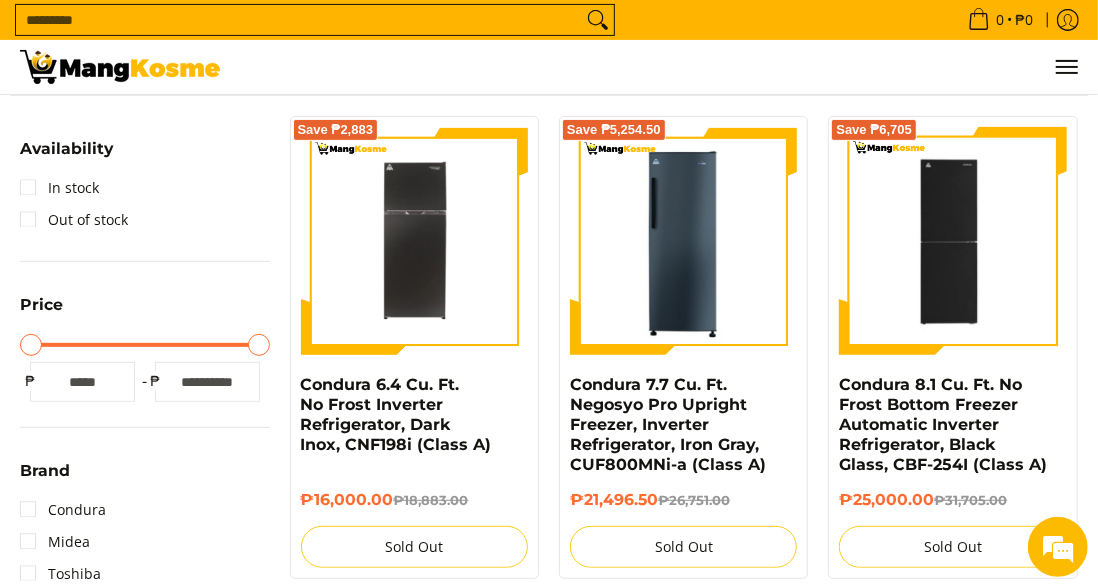 scroll, scrollTop: 314, scrollLeft: 0, axis: vertical 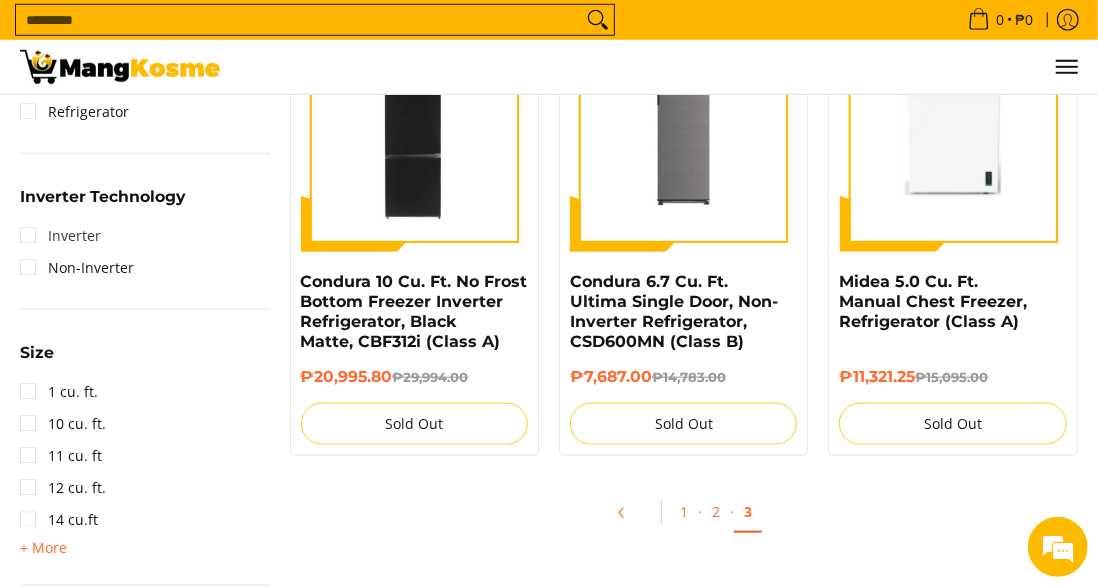 click on "Inverter" at bounding box center [60, 236] 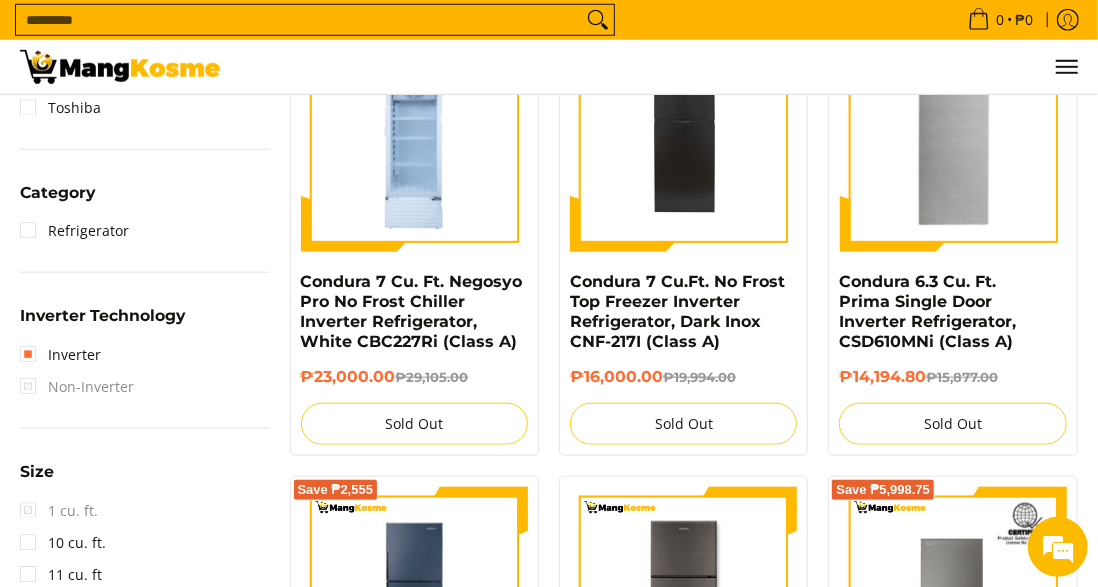 scroll, scrollTop: 236, scrollLeft: 0, axis: vertical 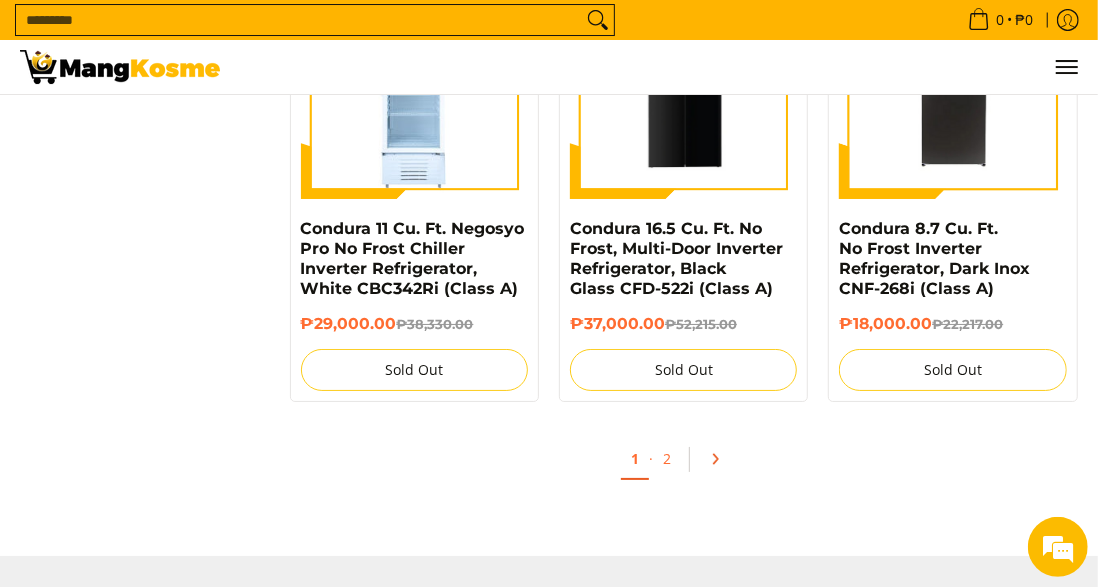 click at bounding box center (722, 459) 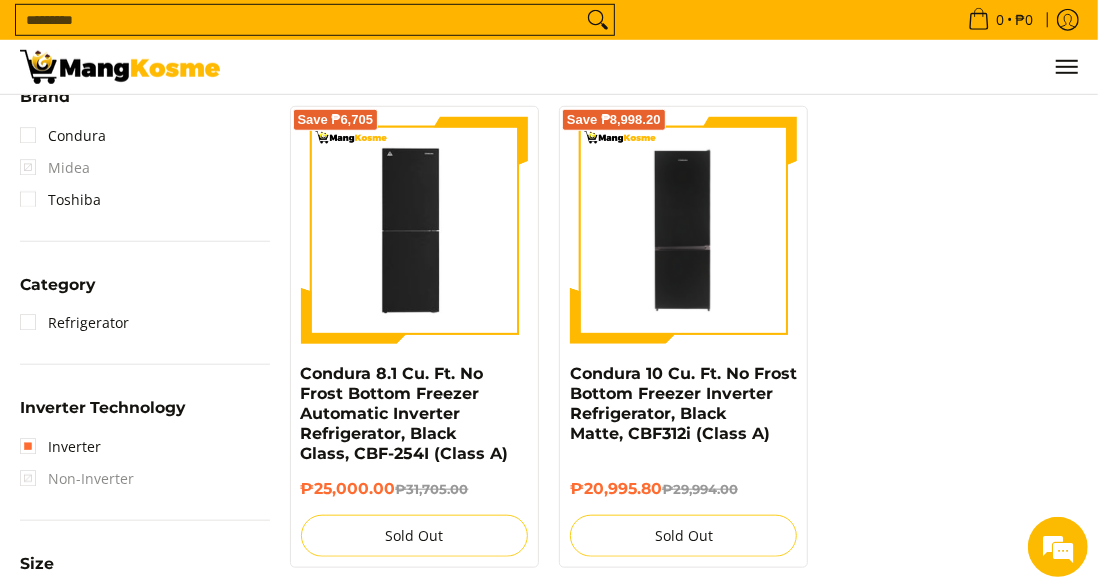 scroll, scrollTop: 790, scrollLeft: 0, axis: vertical 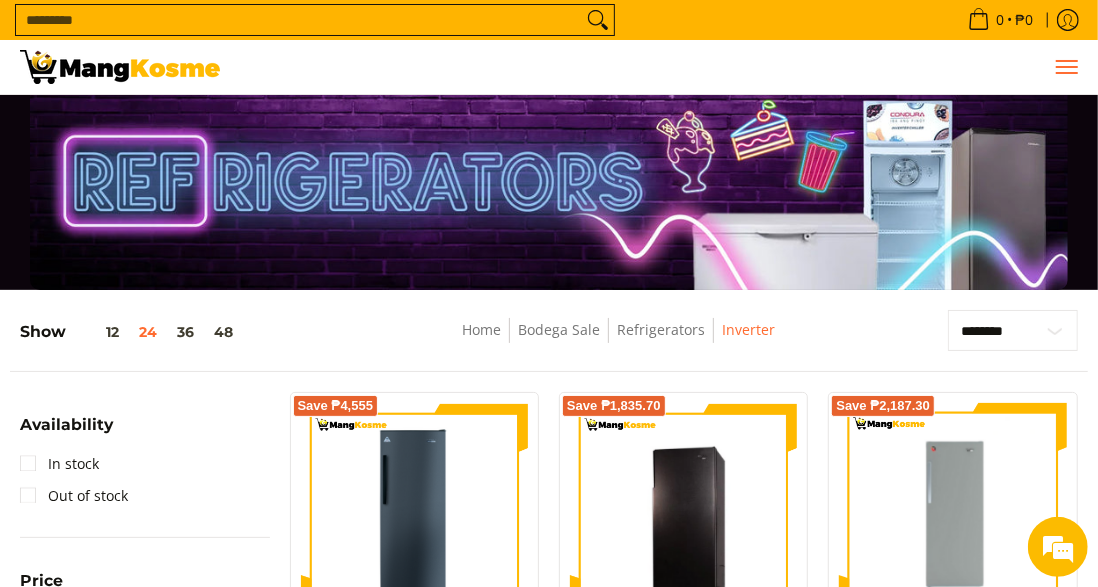 click at bounding box center (1066, 67) 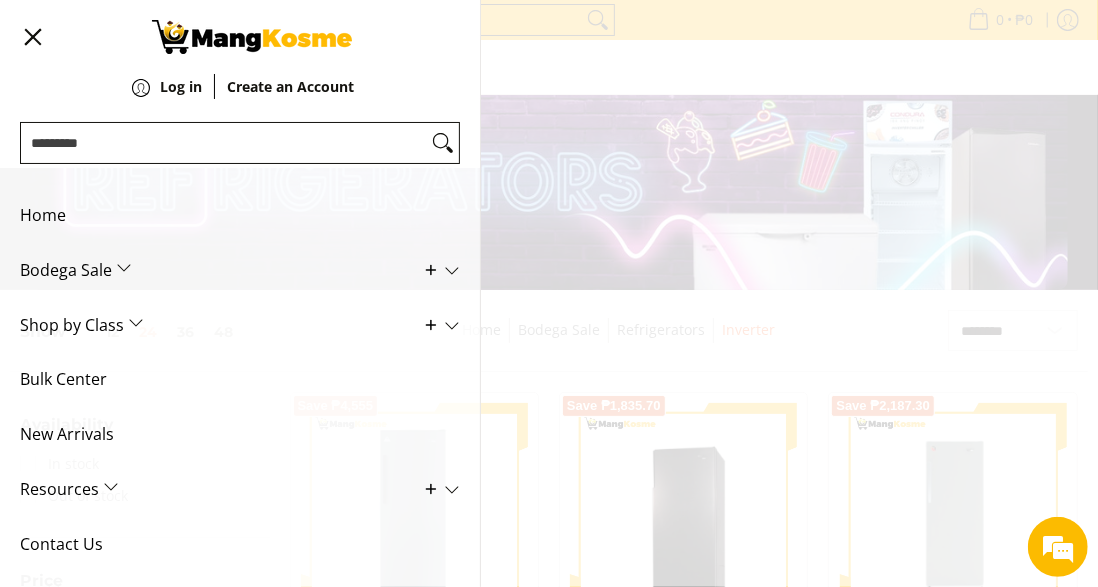 scroll, scrollTop: 0, scrollLeft: 0, axis: both 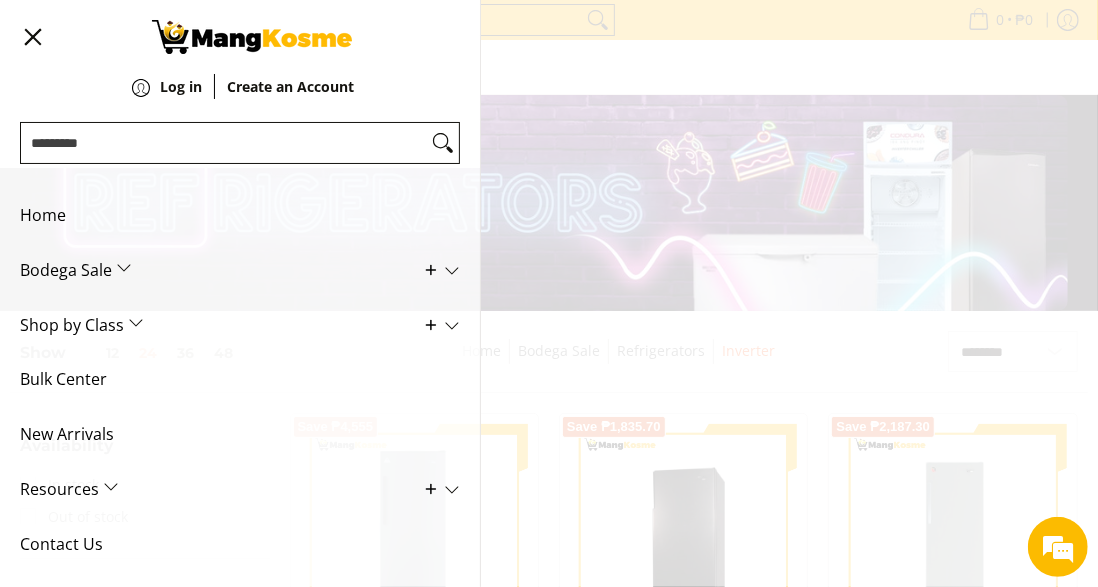 click on "Home" at bounding box center [225, 215] 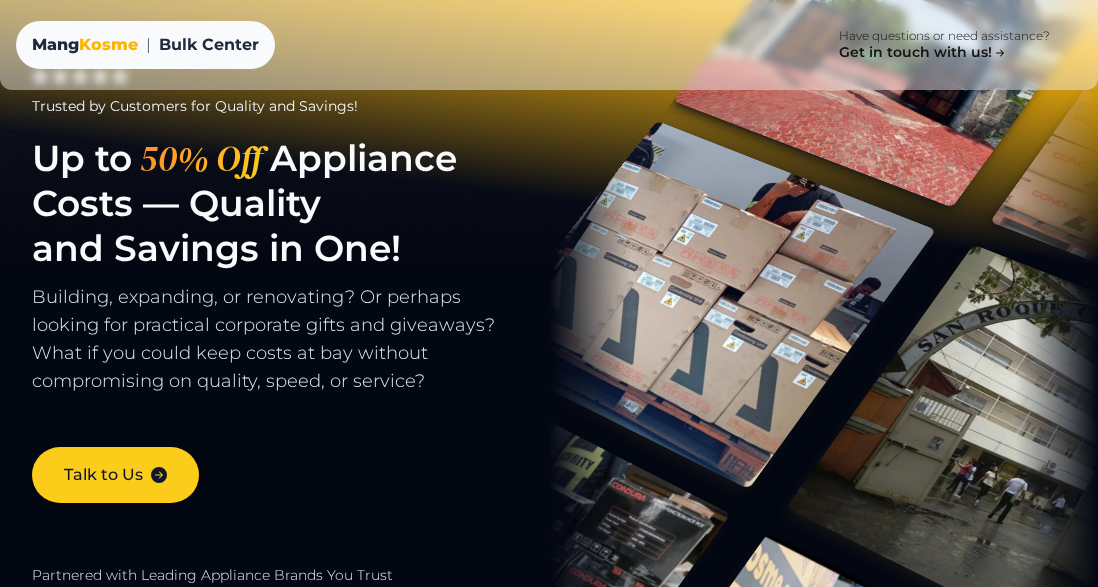 scroll, scrollTop: 0, scrollLeft: 0, axis: both 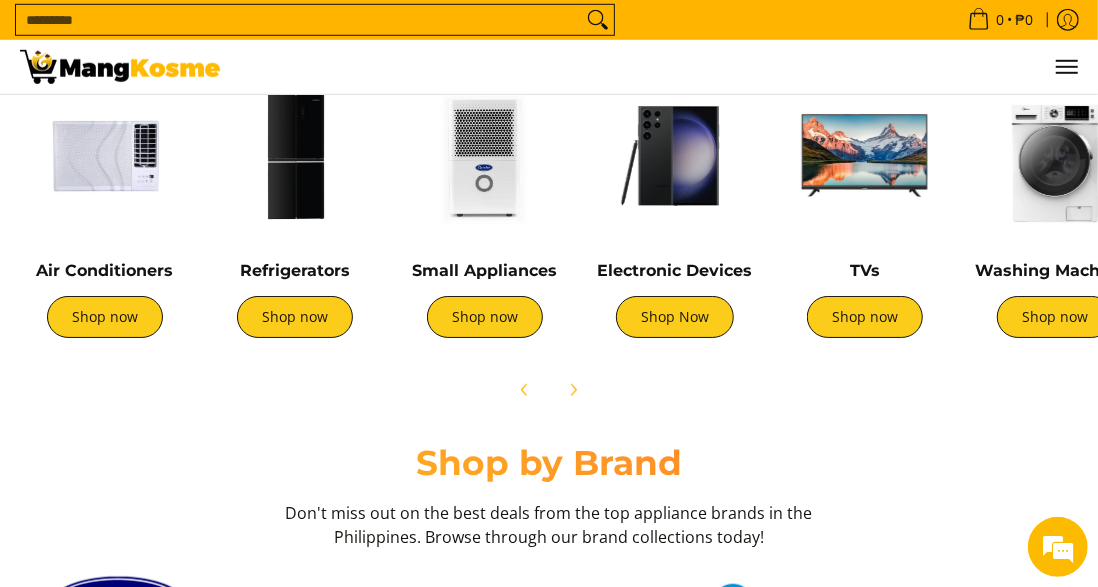 click at bounding box center [1055, 156] 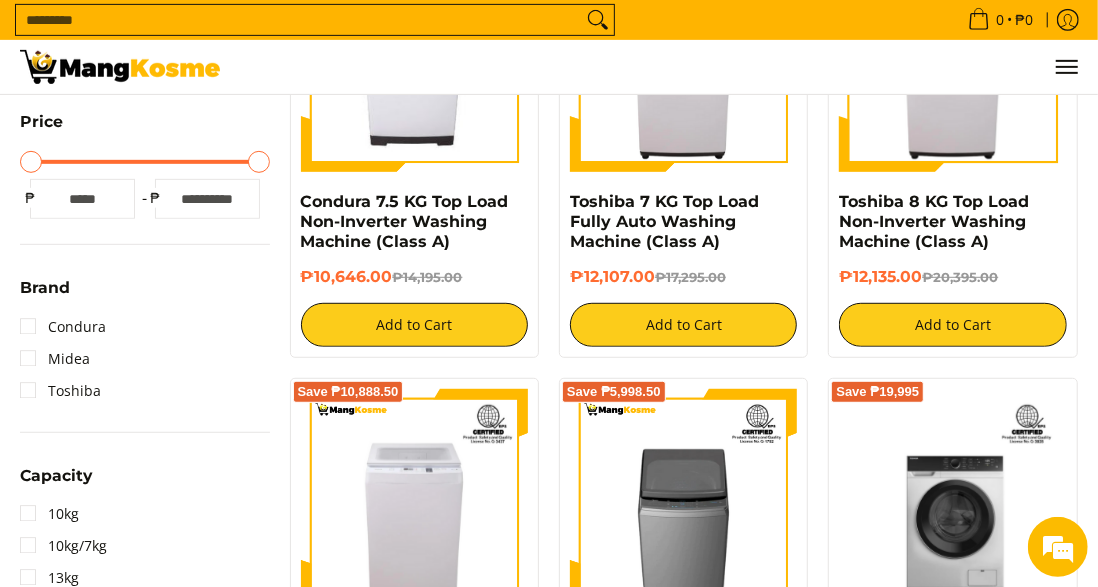 scroll, scrollTop: 576, scrollLeft: 0, axis: vertical 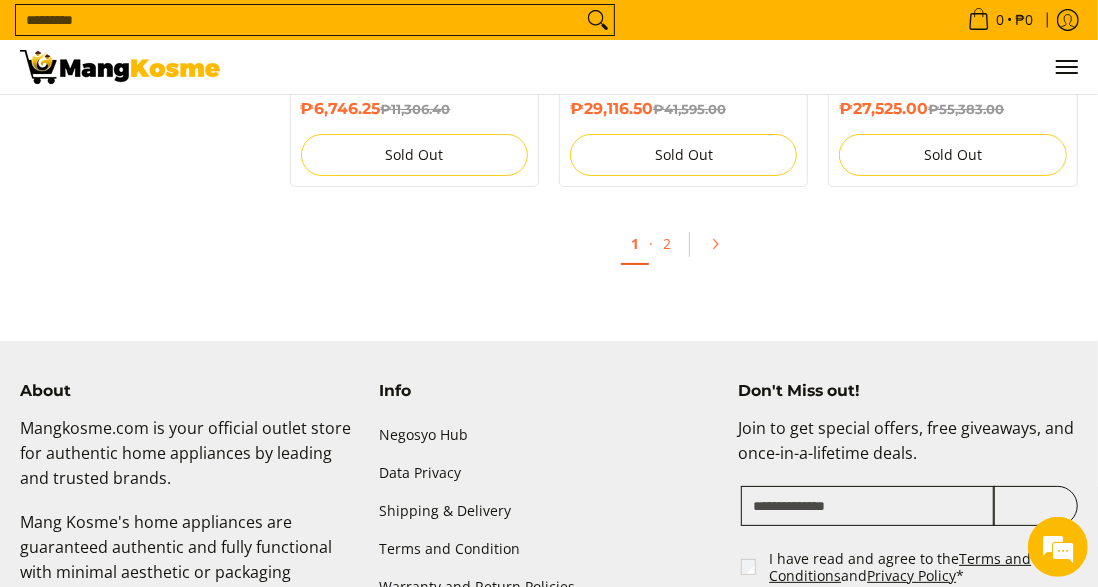 click on "Join" at bounding box center [1035, 506] 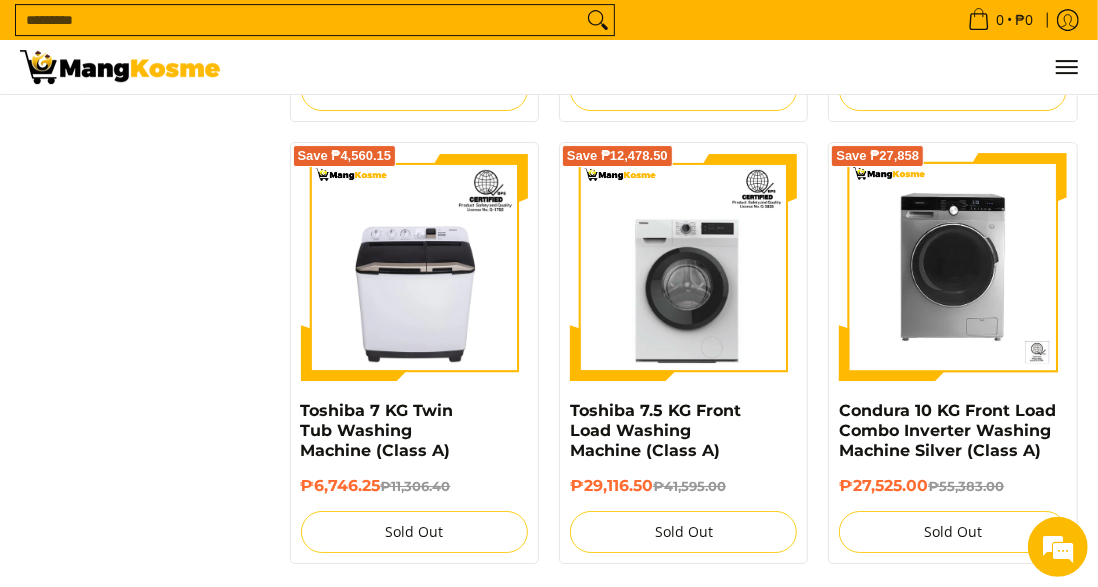 scroll, scrollTop: 3457, scrollLeft: 0, axis: vertical 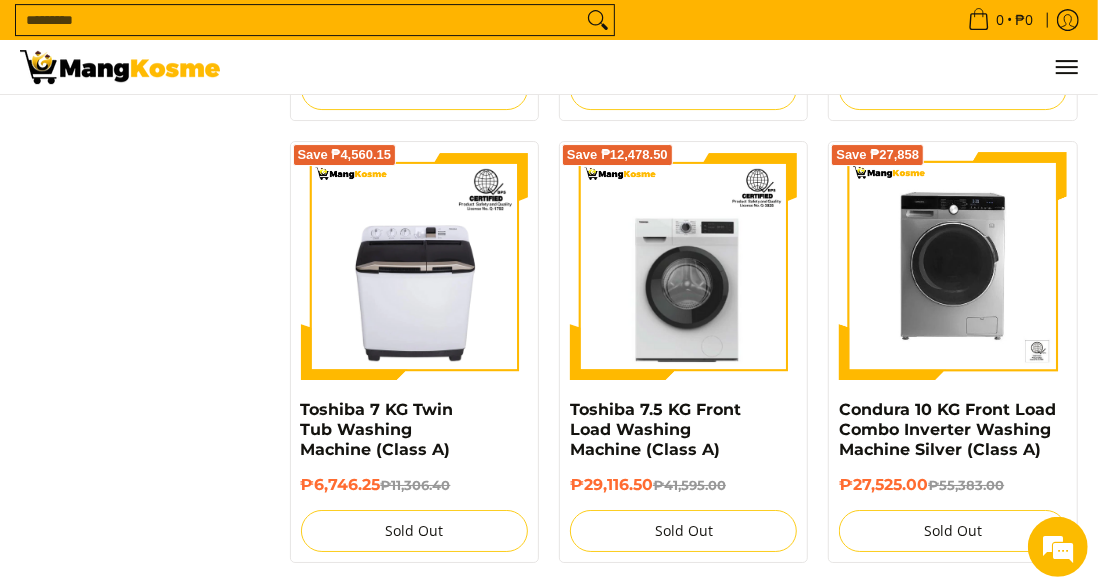 click on "2" at bounding box center (667, 620) 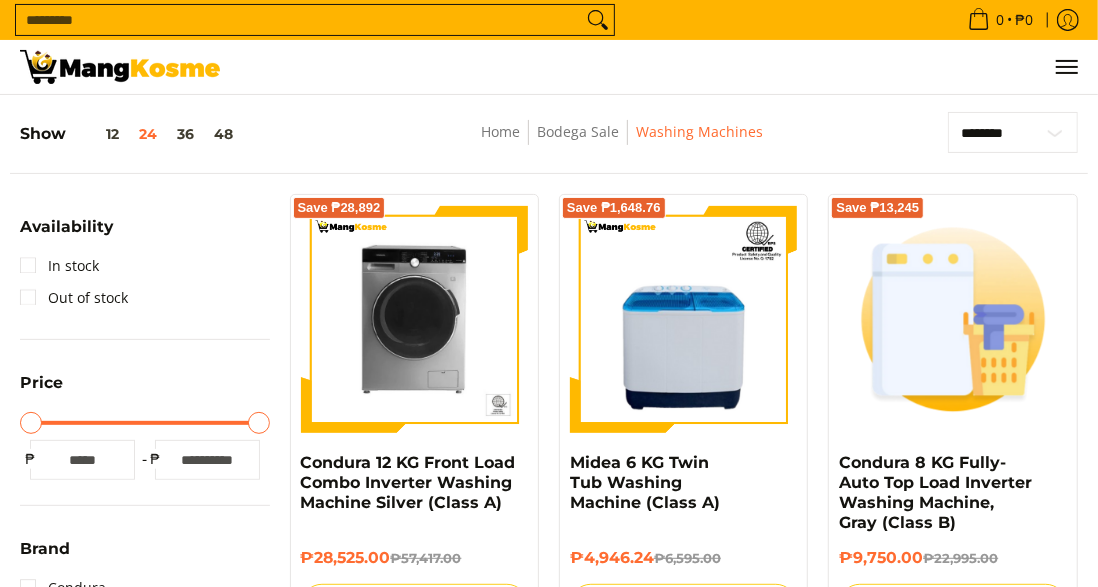 scroll, scrollTop: 219, scrollLeft: 0, axis: vertical 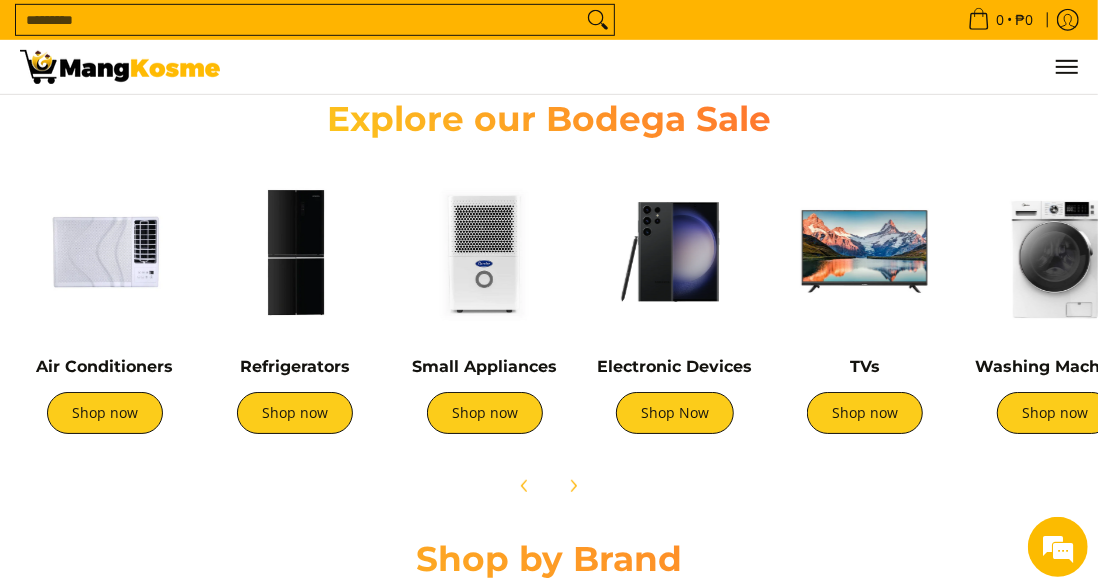click at bounding box center (865, 252) 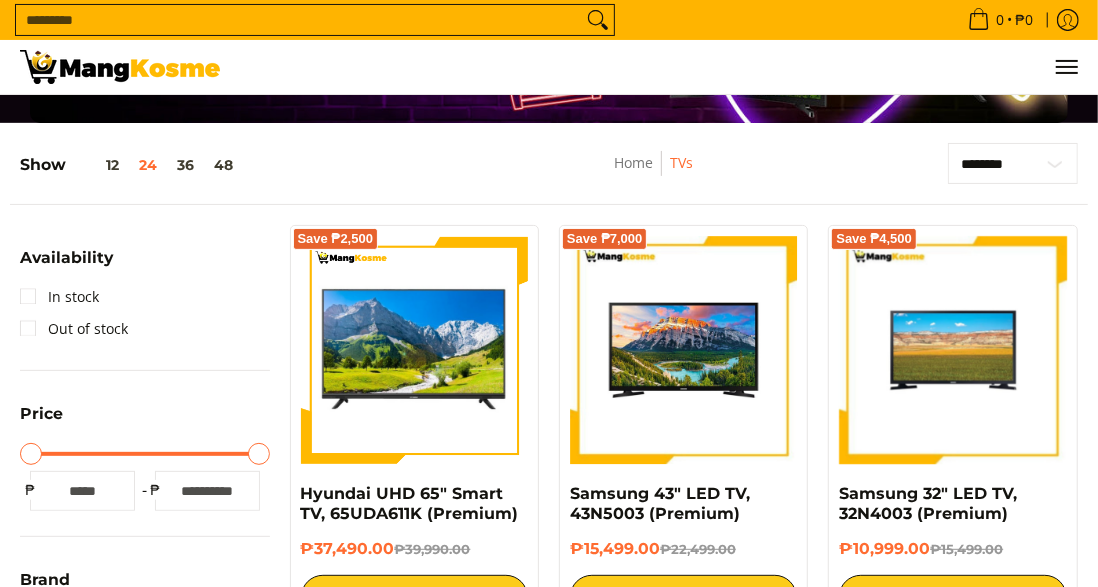 scroll, scrollTop: 188, scrollLeft: 0, axis: vertical 